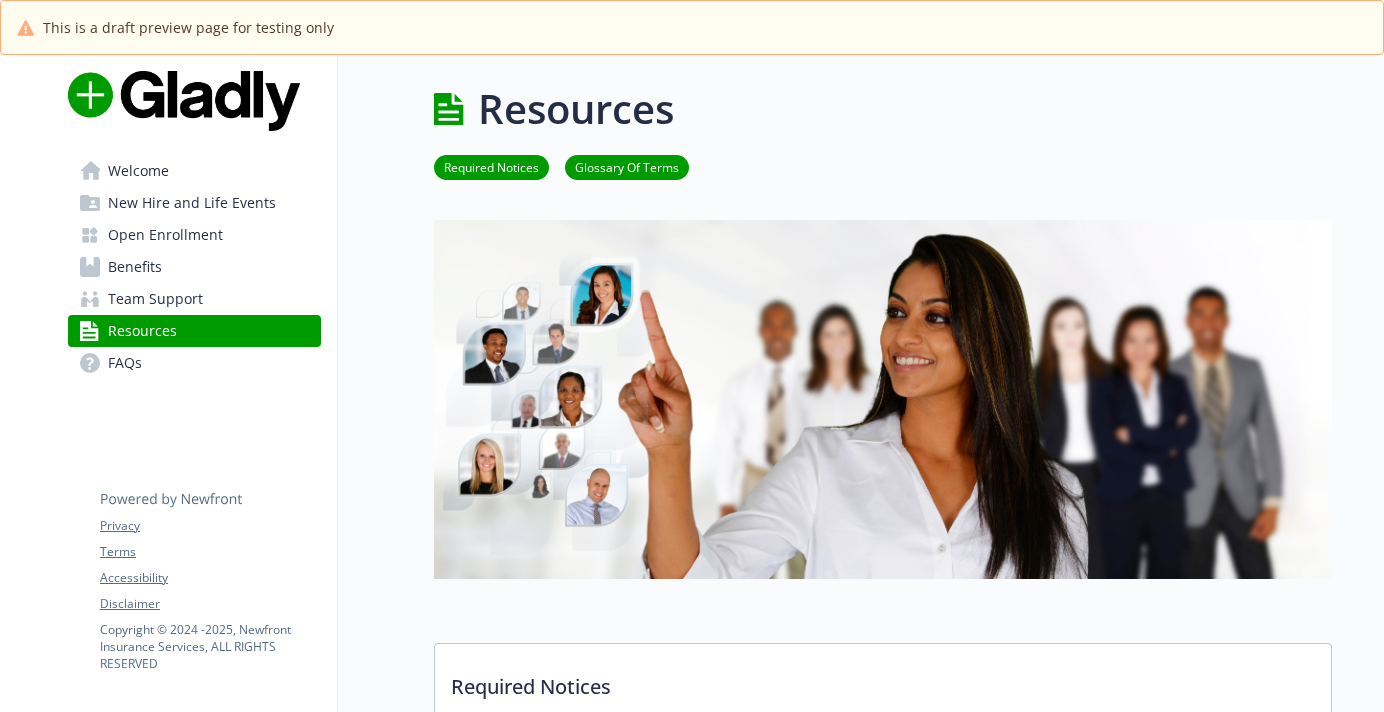 scroll, scrollTop: 0, scrollLeft: 0, axis: both 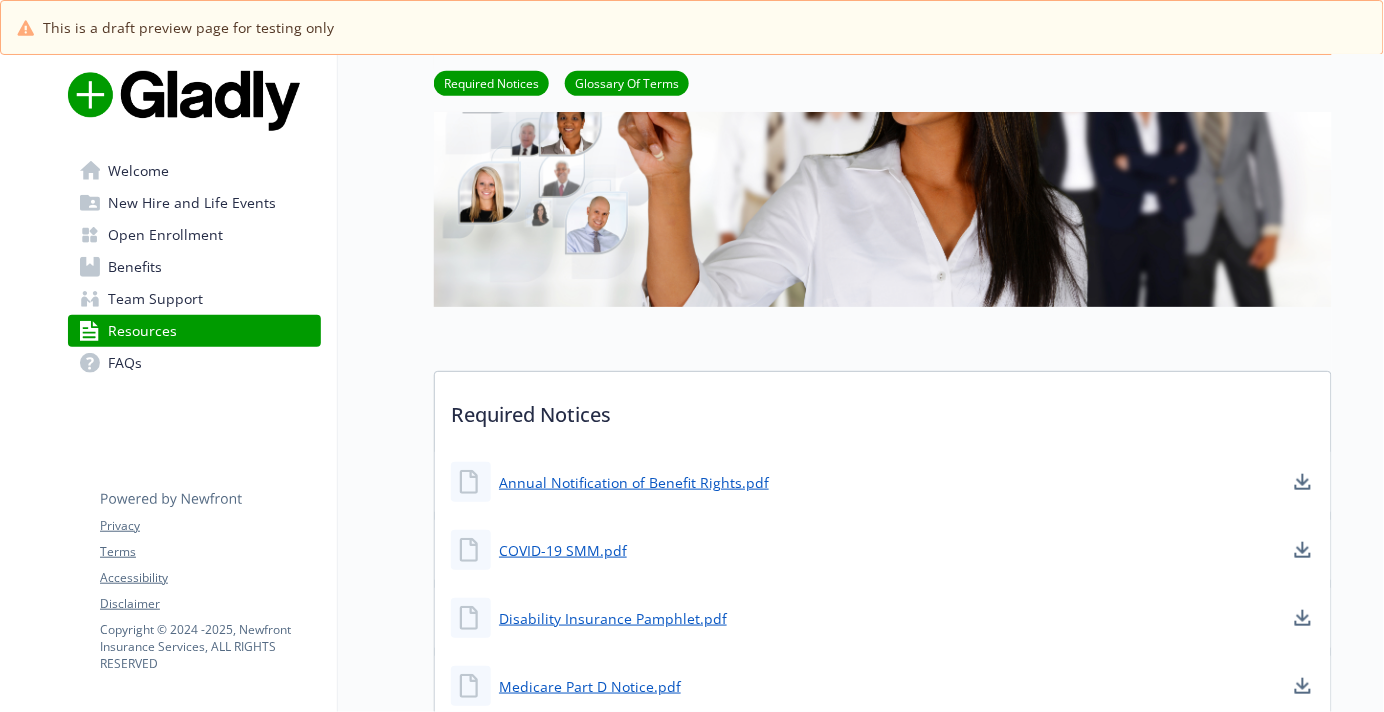 click on "Benefits" at bounding box center (135, 267) 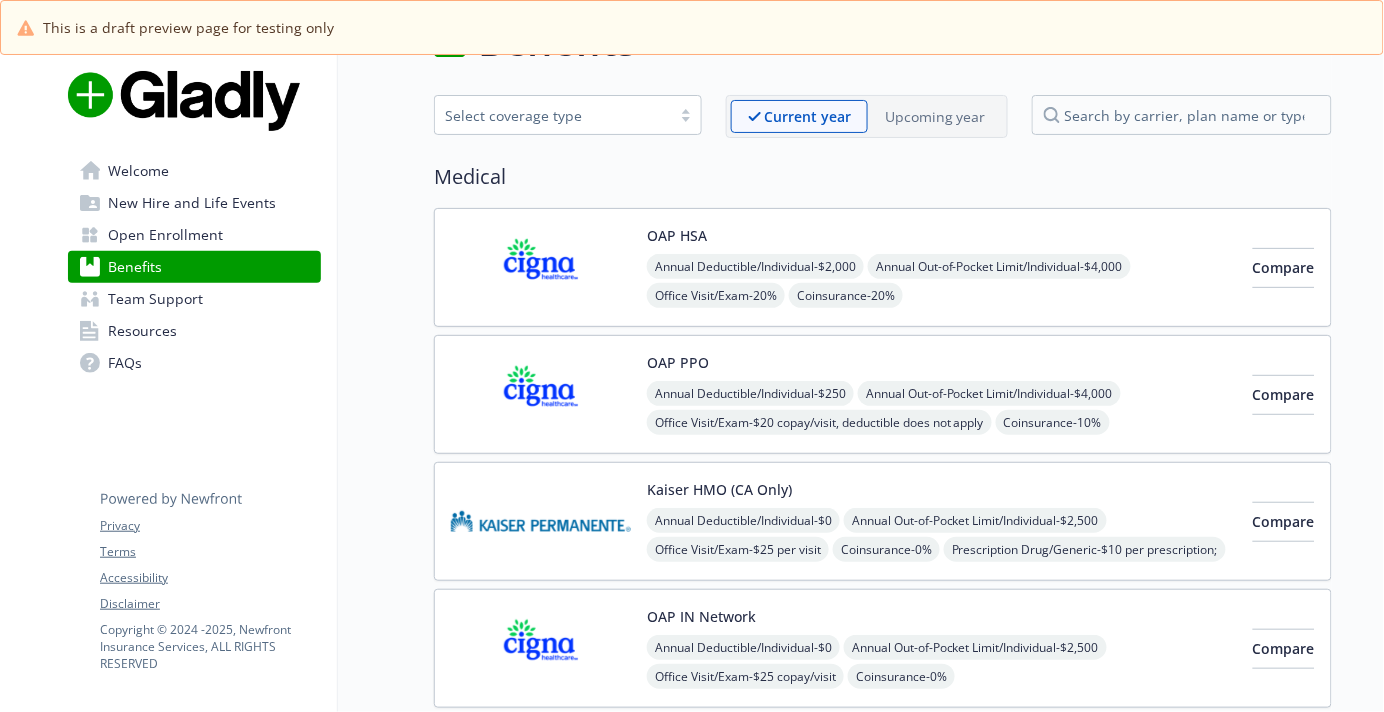 scroll, scrollTop: 272, scrollLeft: 0, axis: vertical 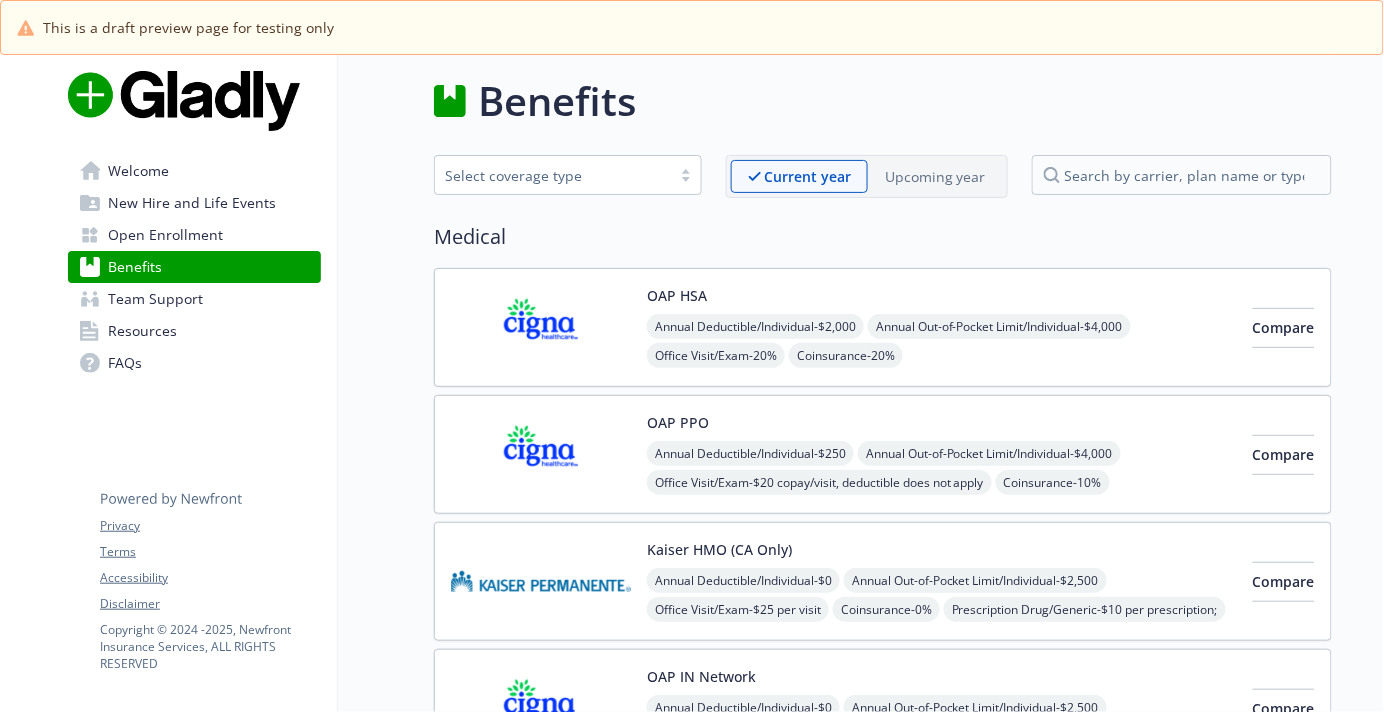 click at bounding box center (541, 327) 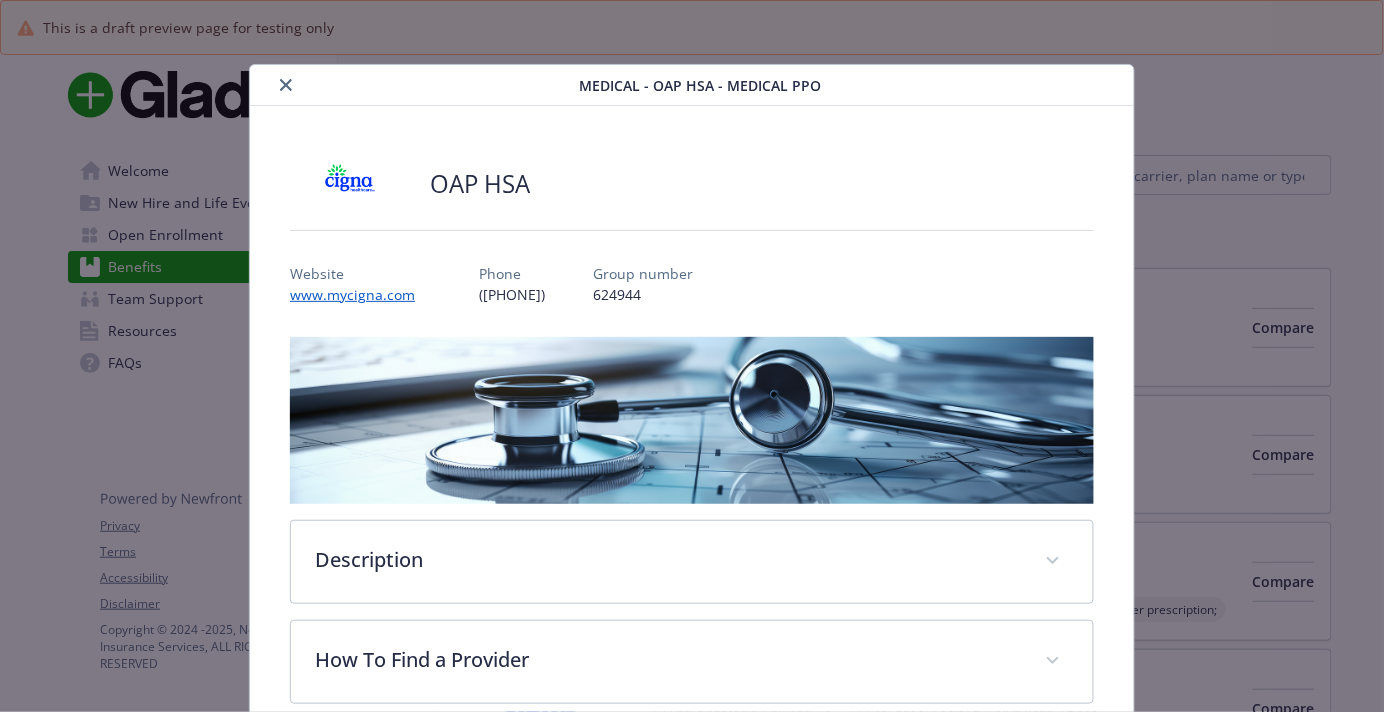 scroll, scrollTop: 59, scrollLeft: 0, axis: vertical 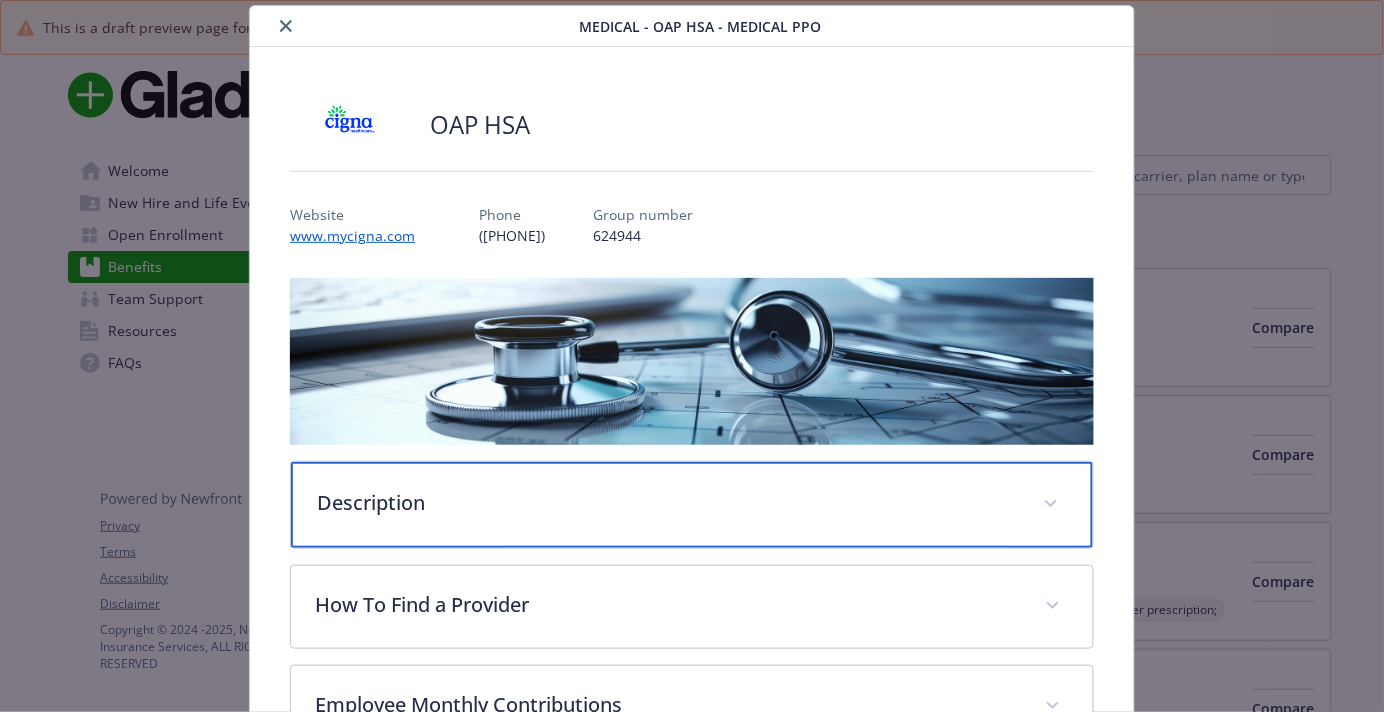 click on "Description" at bounding box center (668, 503) 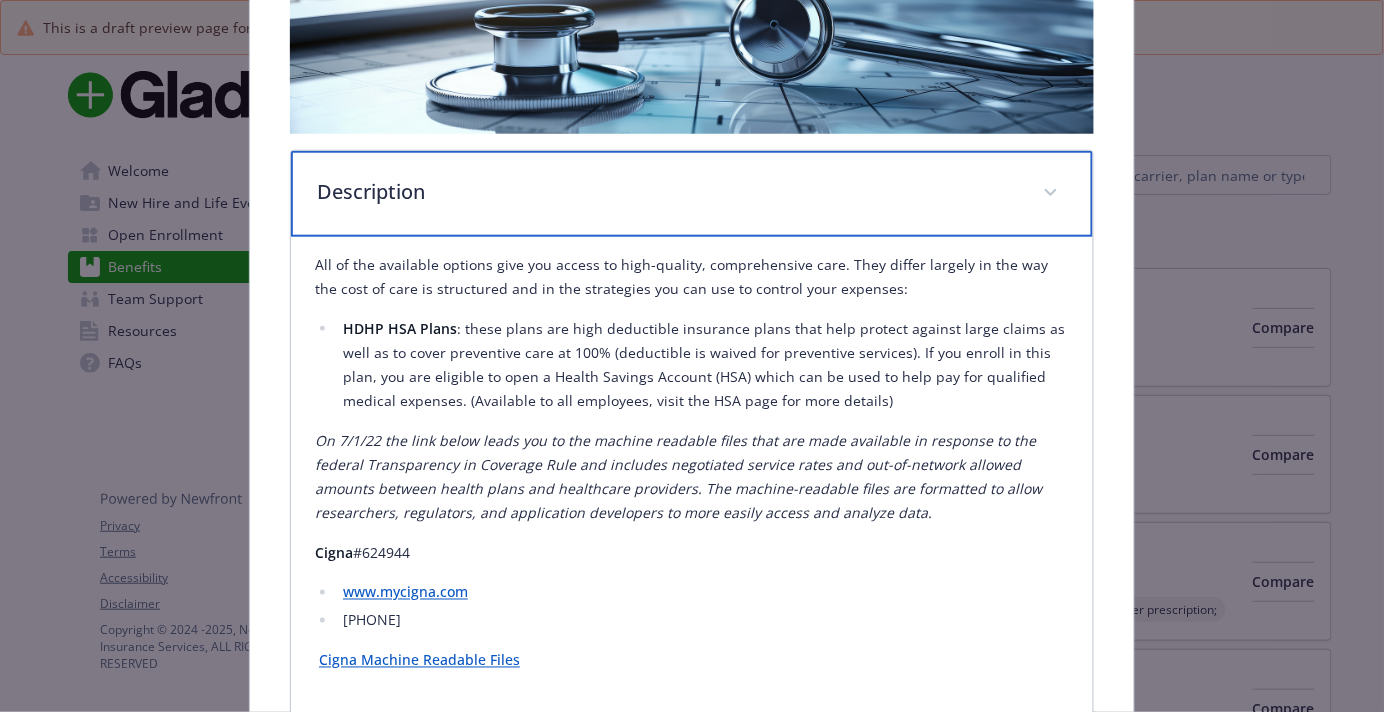 scroll, scrollTop: 371, scrollLeft: 0, axis: vertical 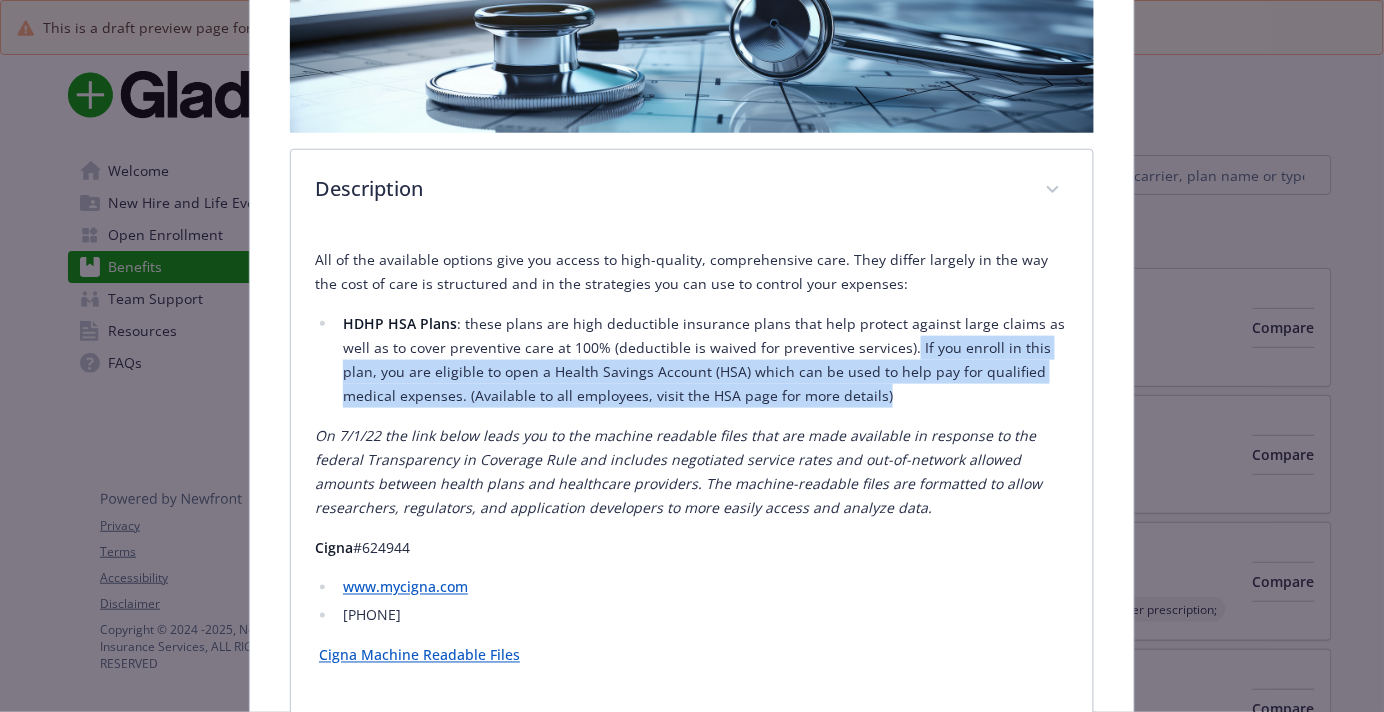 drag, startPoint x: 898, startPoint y: 351, endPoint x: 956, endPoint y: 388, distance: 68.7968 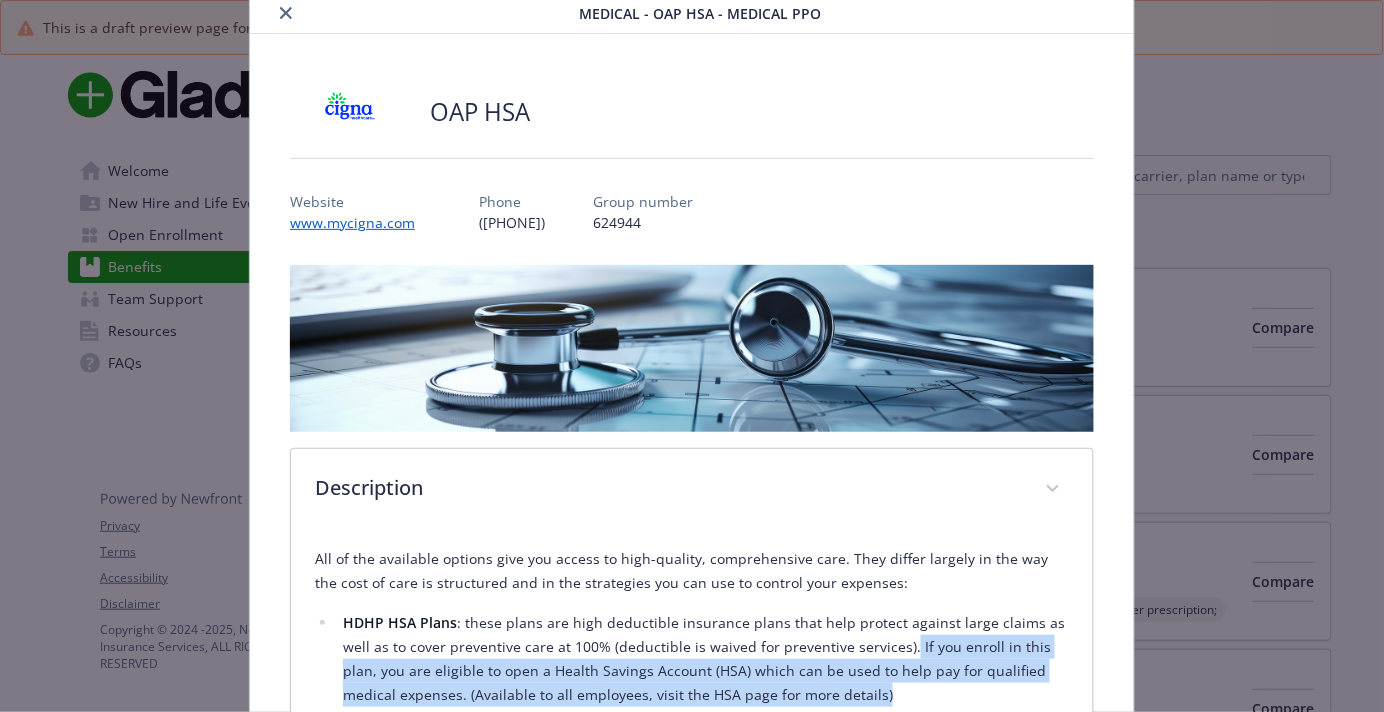 scroll, scrollTop: 0, scrollLeft: 0, axis: both 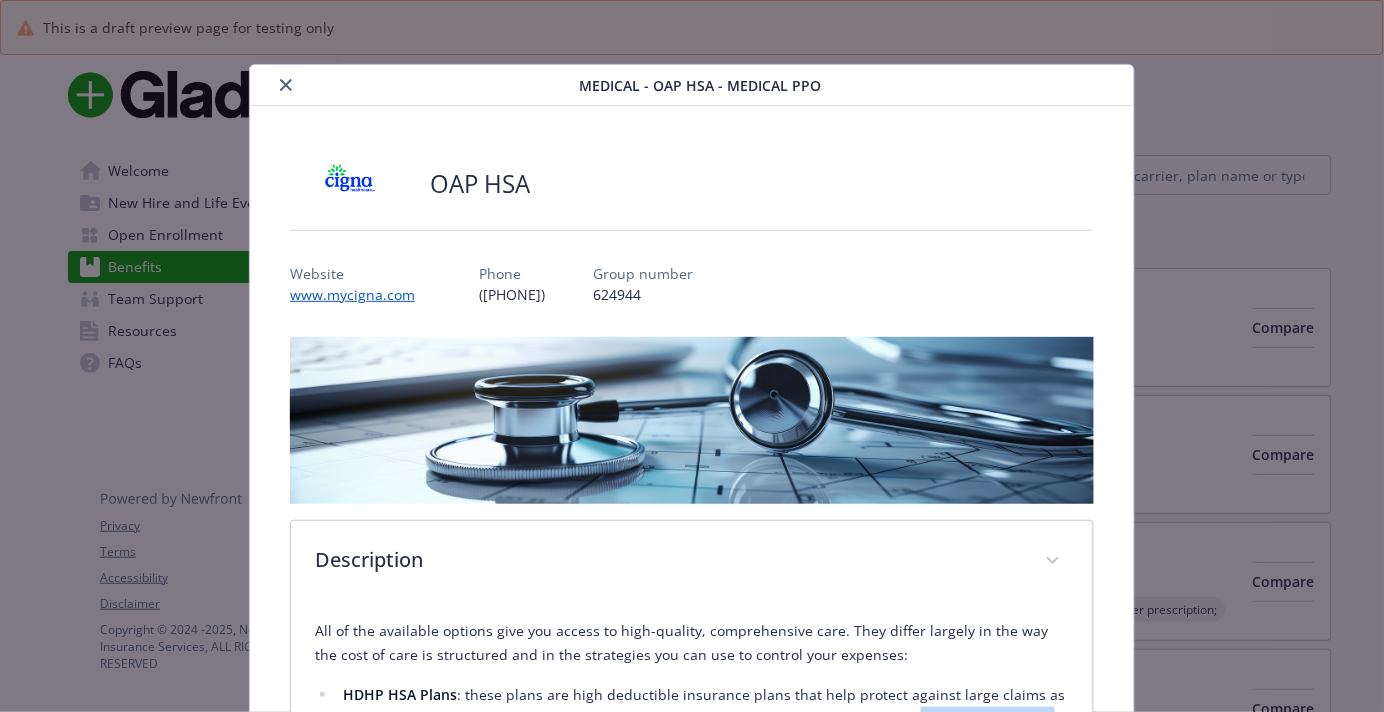 click 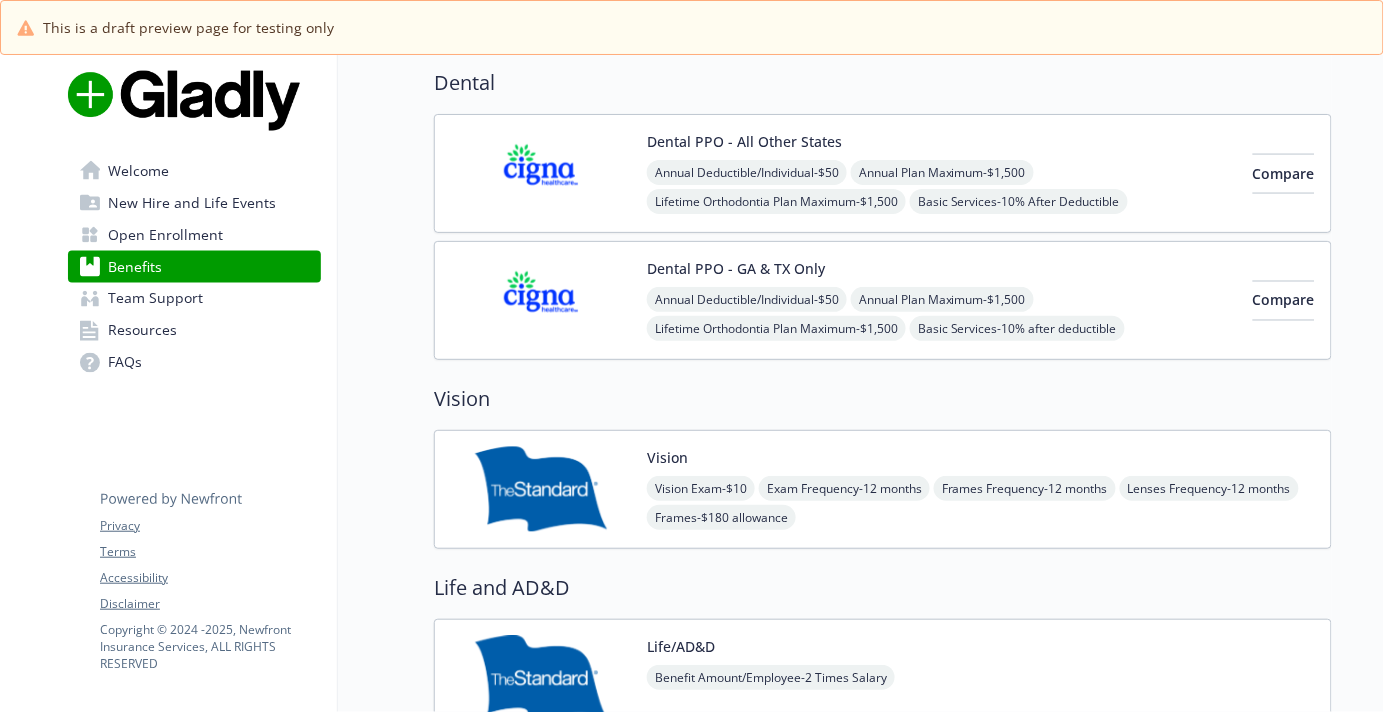 scroll, scrollTop: 788, scrollLeft: 0, axis: vertical 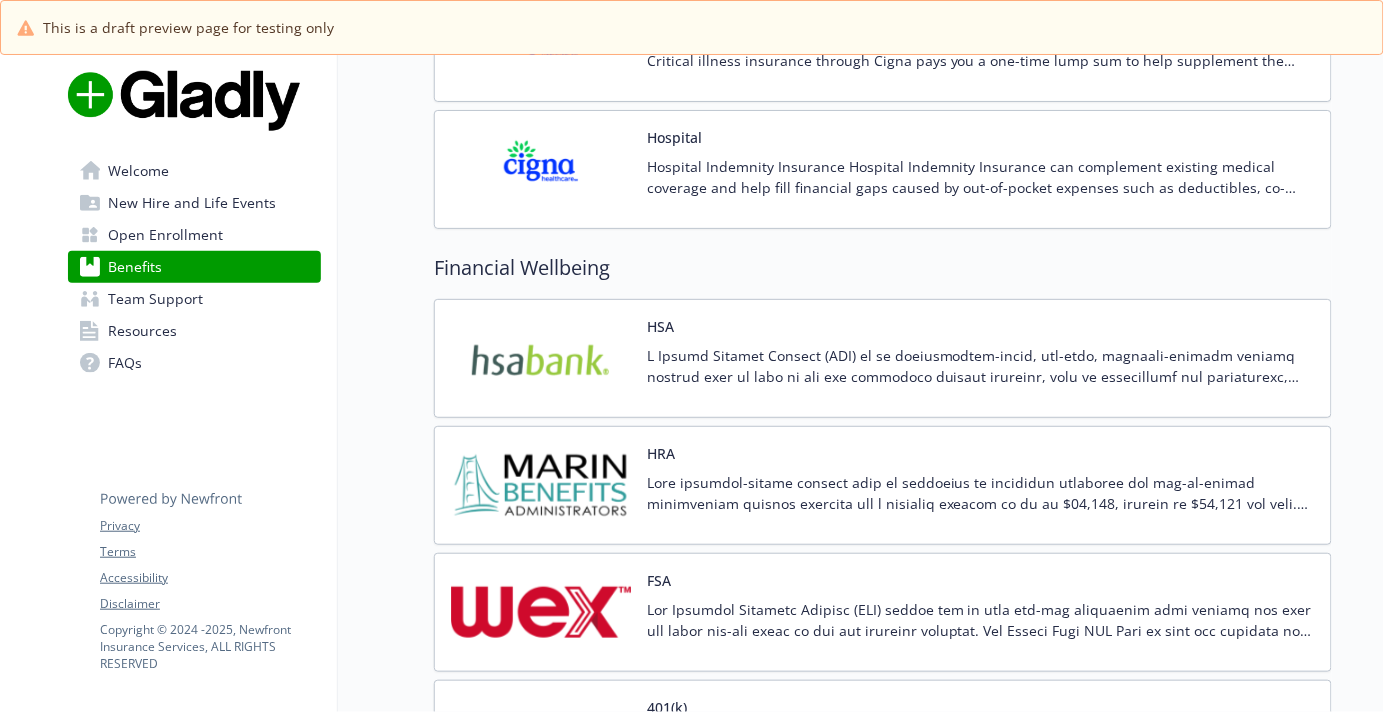 click at bounding box center [981, 373] 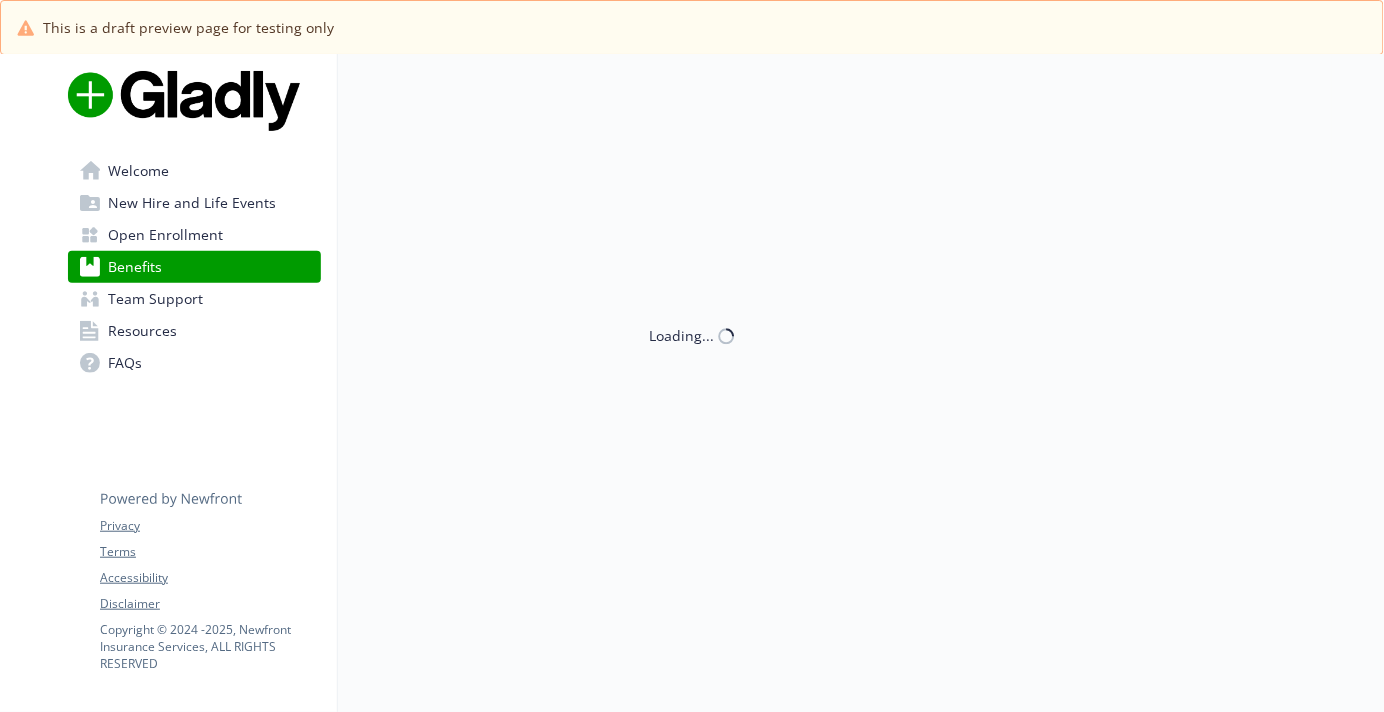 scroll, scrollTop: 2316, scrollLeft: 0, axis: vertical 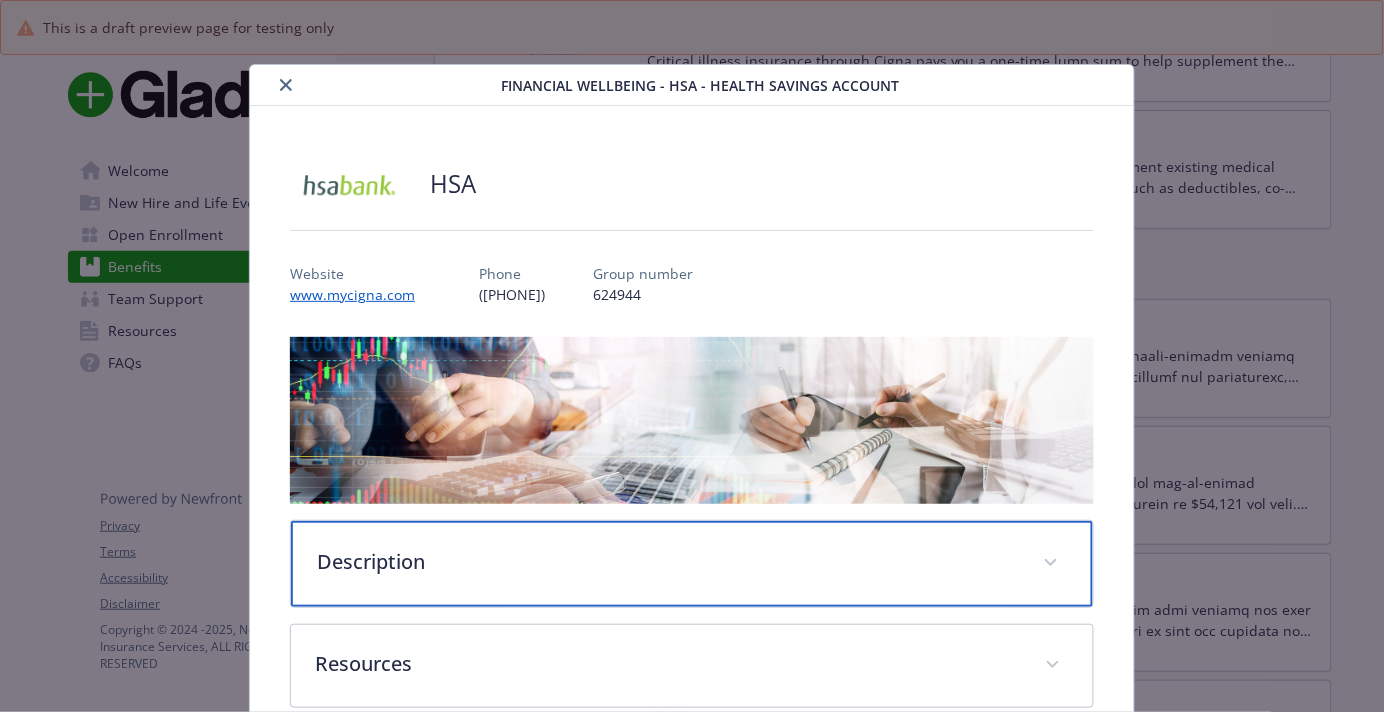 click on "Description" at bounding box center (668, 562) 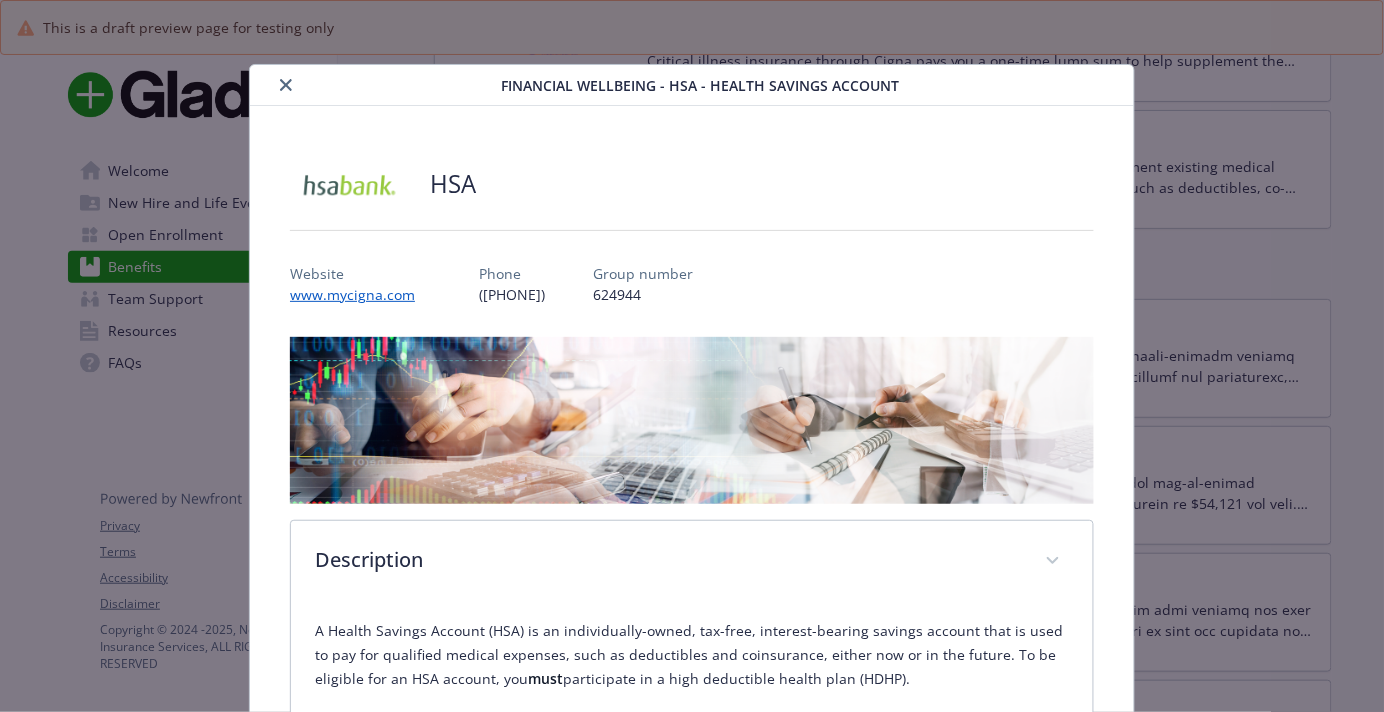click at bounding box center (286, 85) 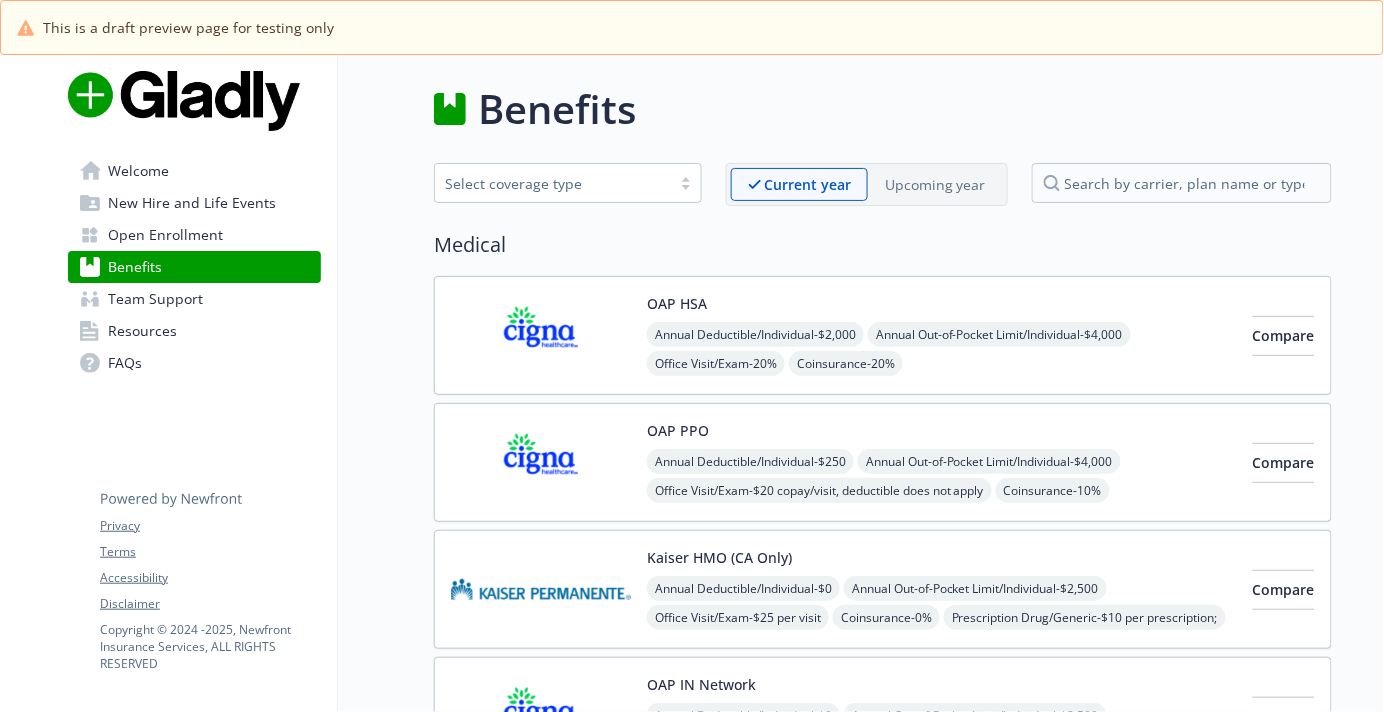 scroll, scrollTop: 0, scrollLeft: 0, axis: both 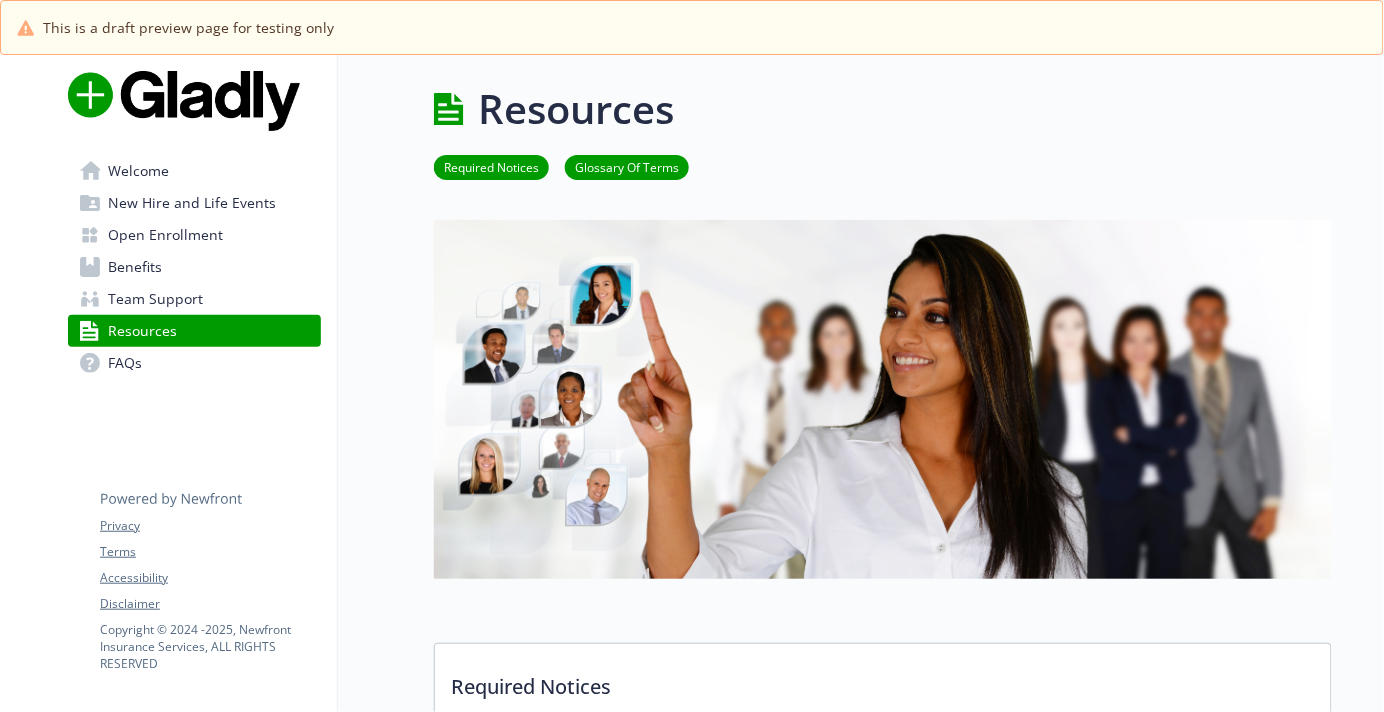 click on "Team Support" at bounding box center (194, 299) 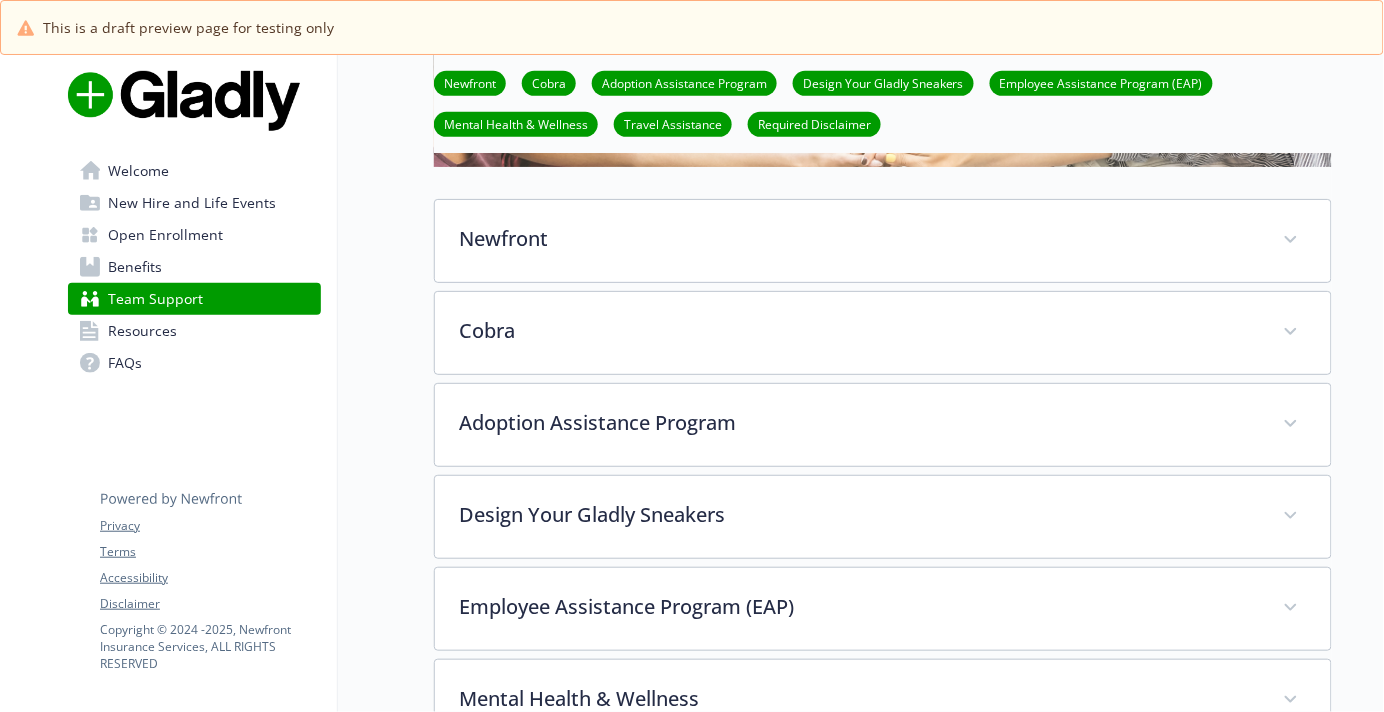 scroll, scrollTop: 278, scrollLeft: 0, axis: vertical 